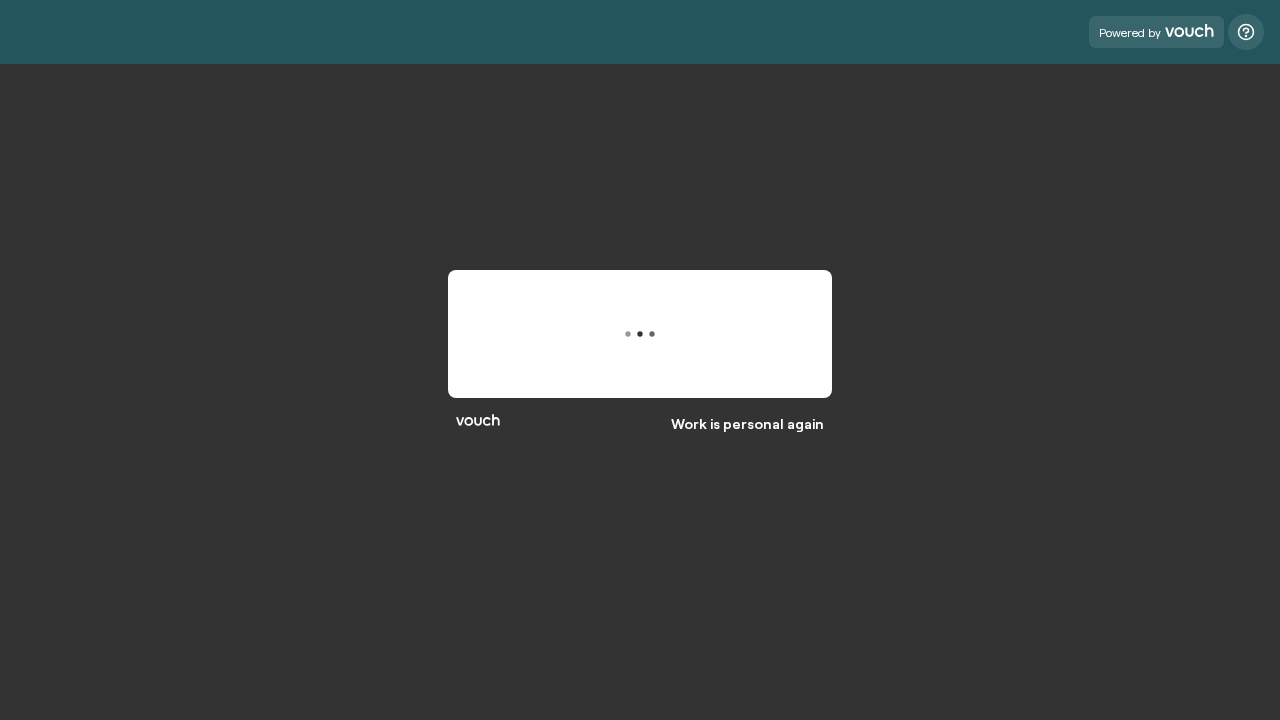scroll, scrollTop: 0, scrollLeft: 0, axis: both 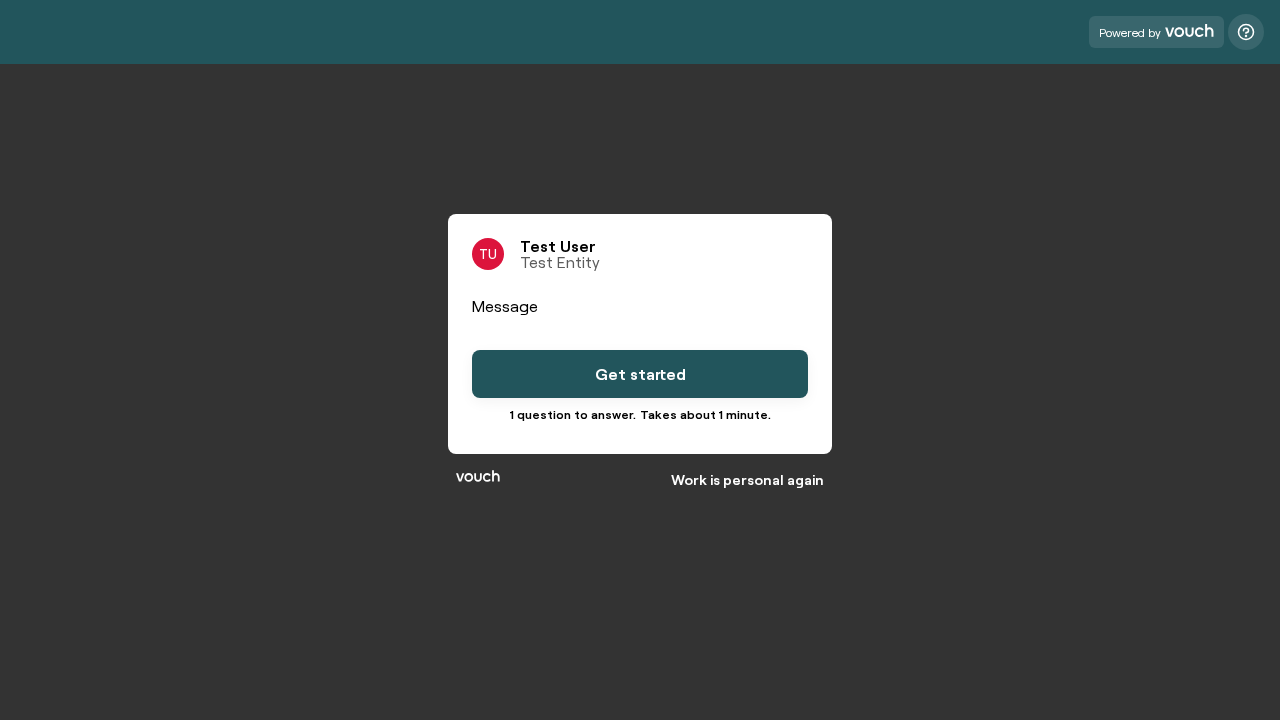 click on "Get started" at bounding box center [640, 374] 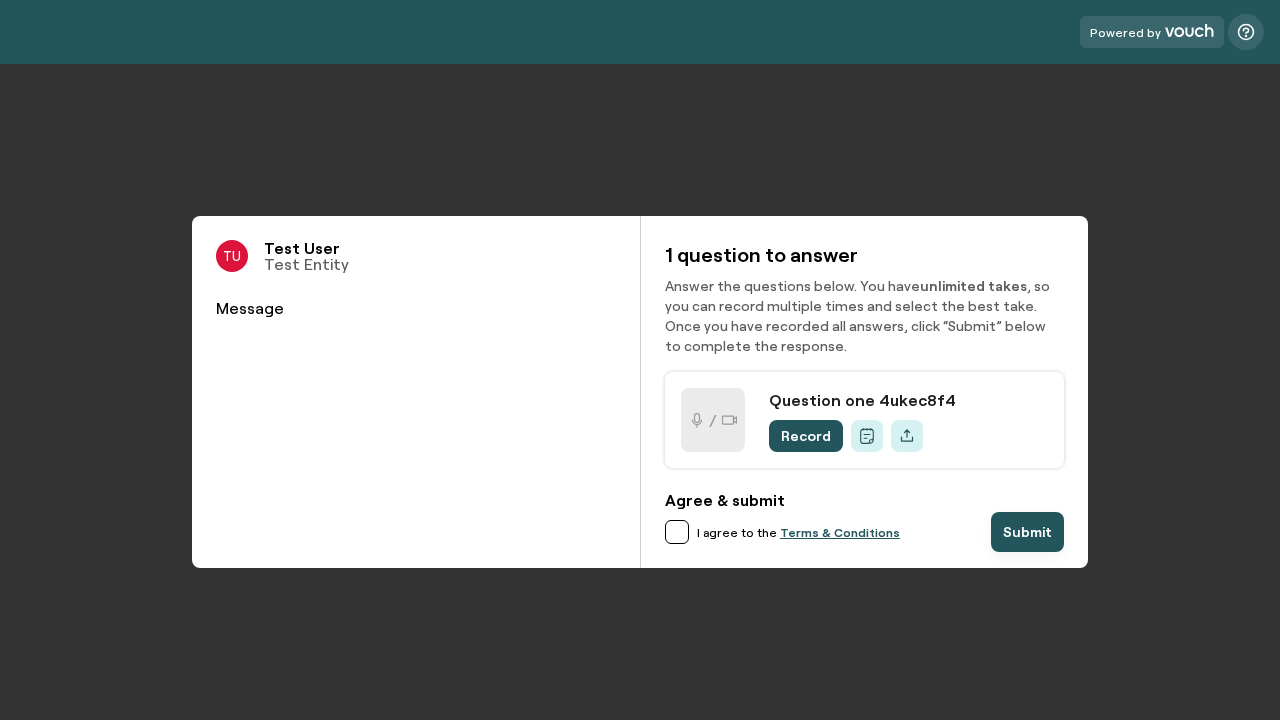 scroll, scrollTop: 0, scrollLeft: 0, axis: both 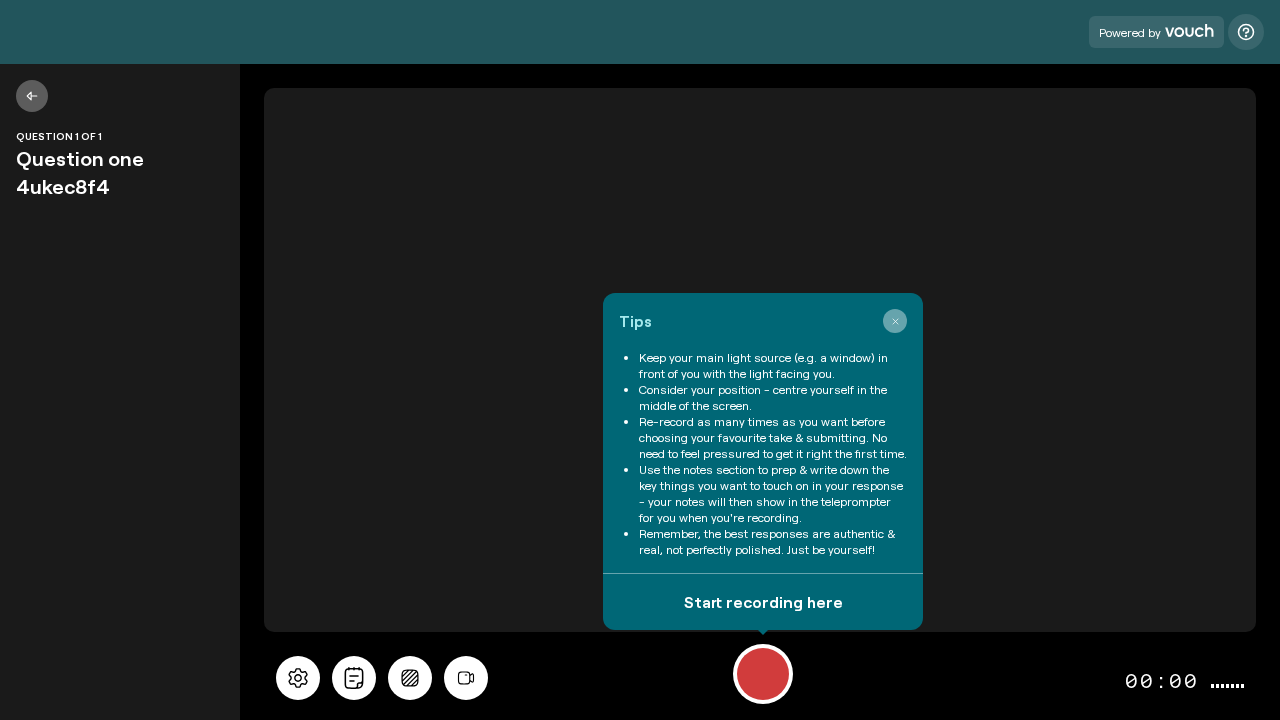 click 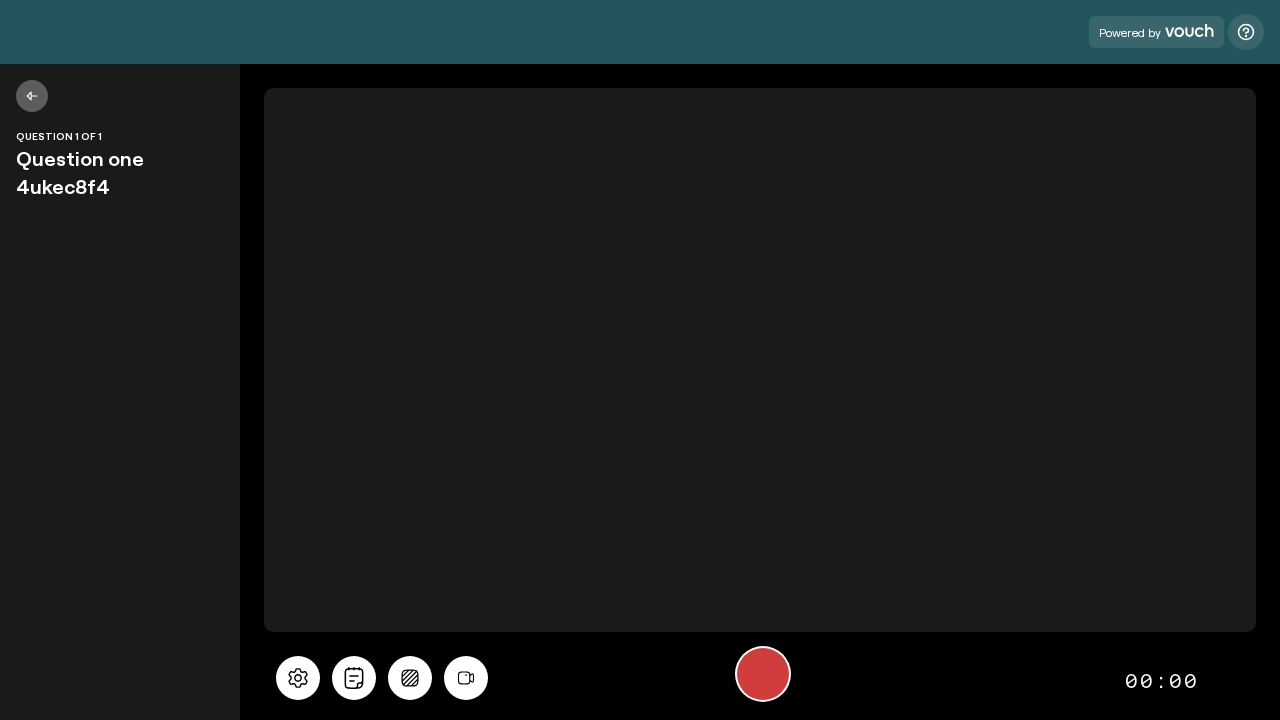 click at bounding box center [763, 674] 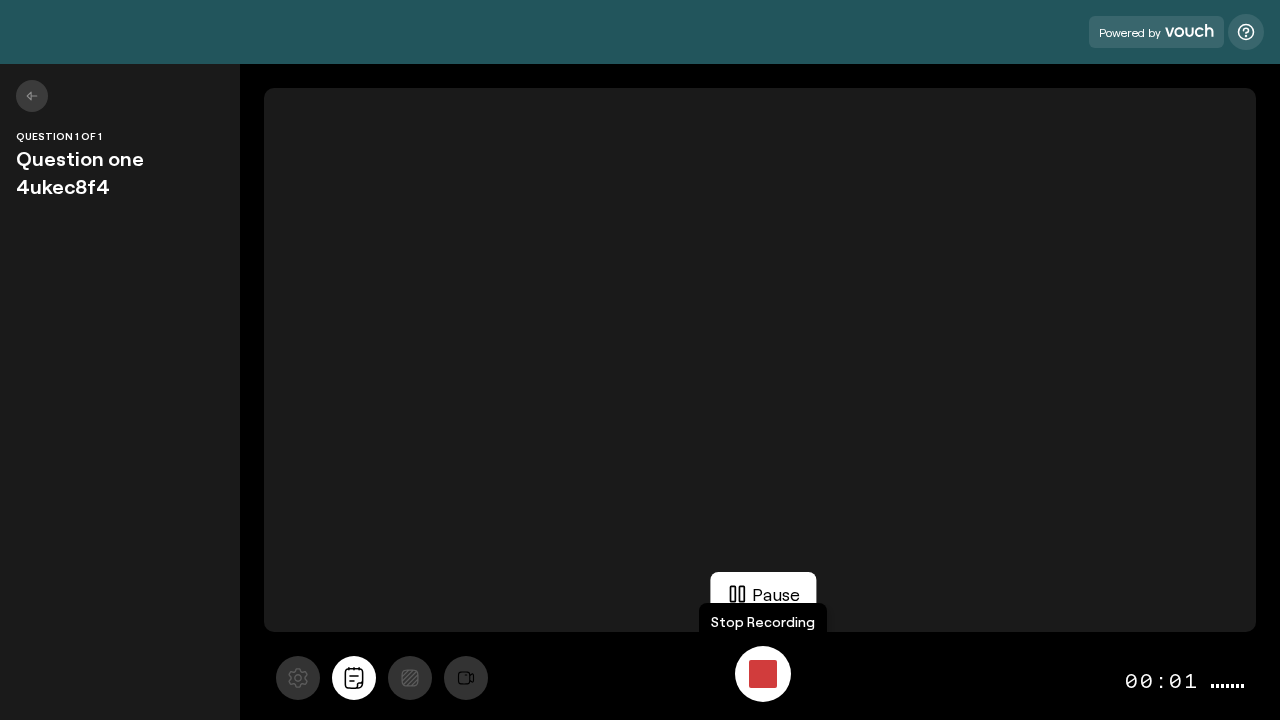 click at bounding box center [763, 674] 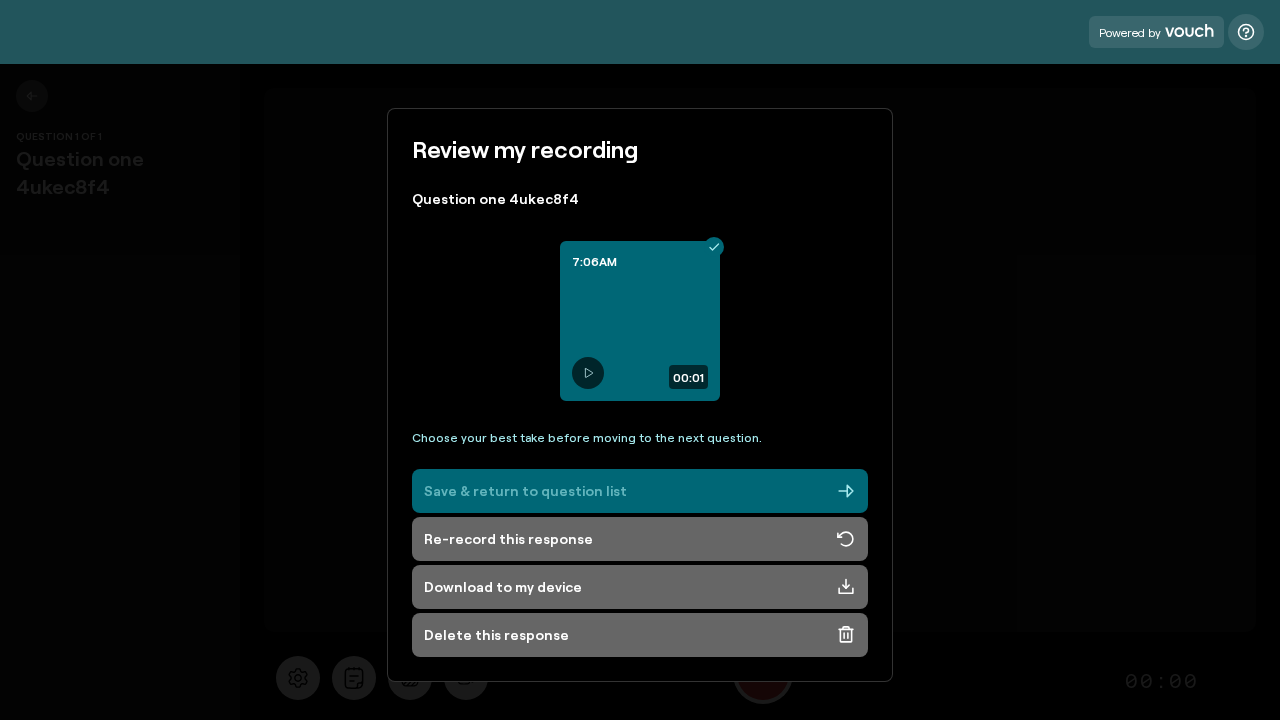 click on "Save & return to question list" at bounding box center [640, 491] 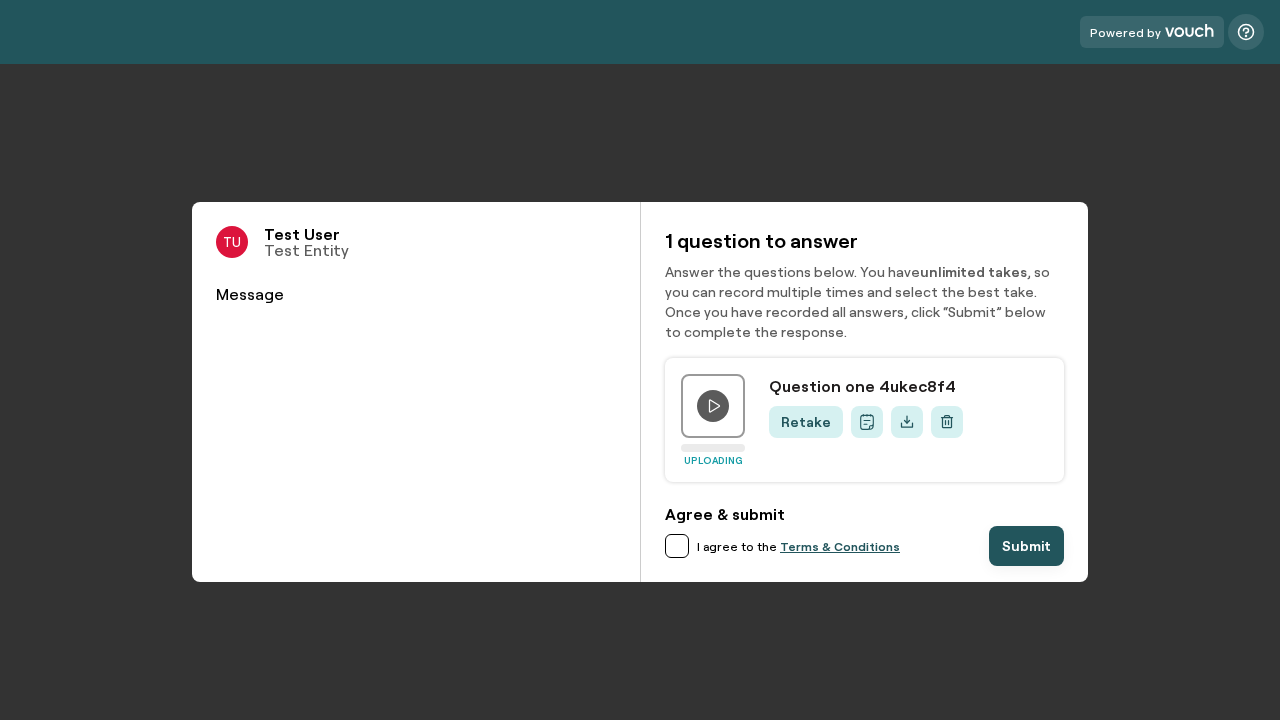 click at bounding box center [677, 546] 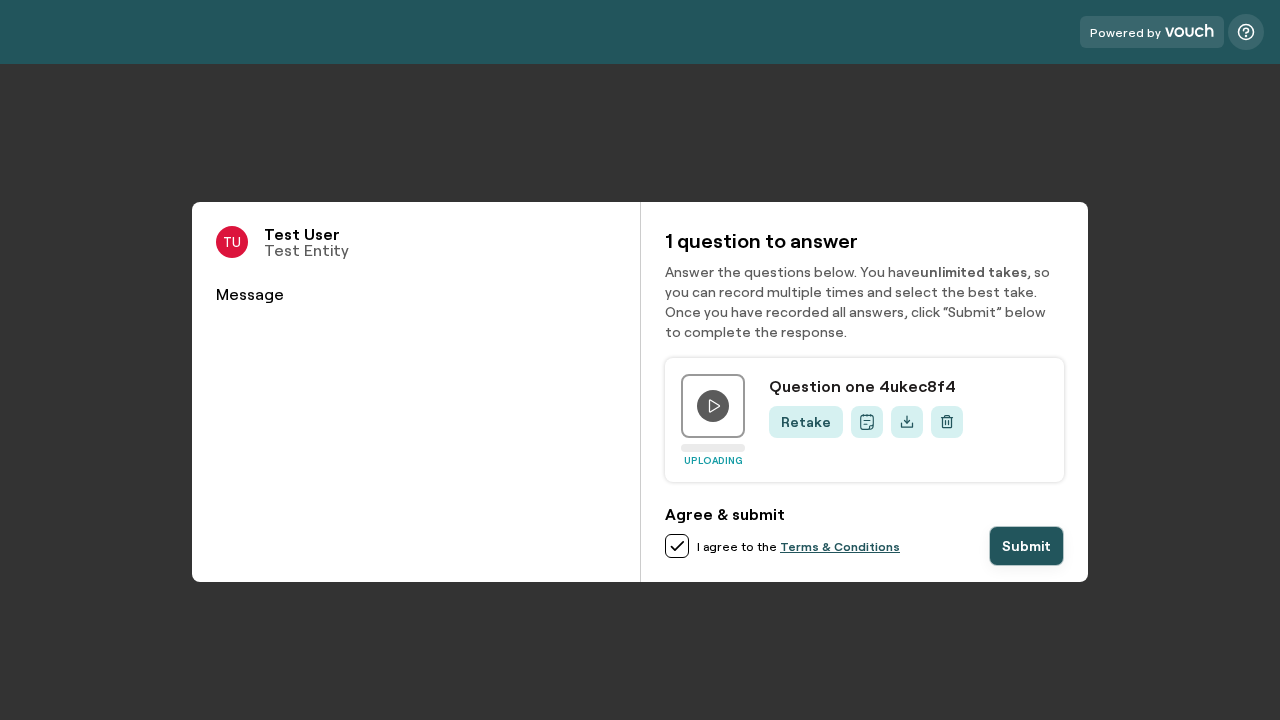 click on "Submit" at bounding box center [1026, 546] 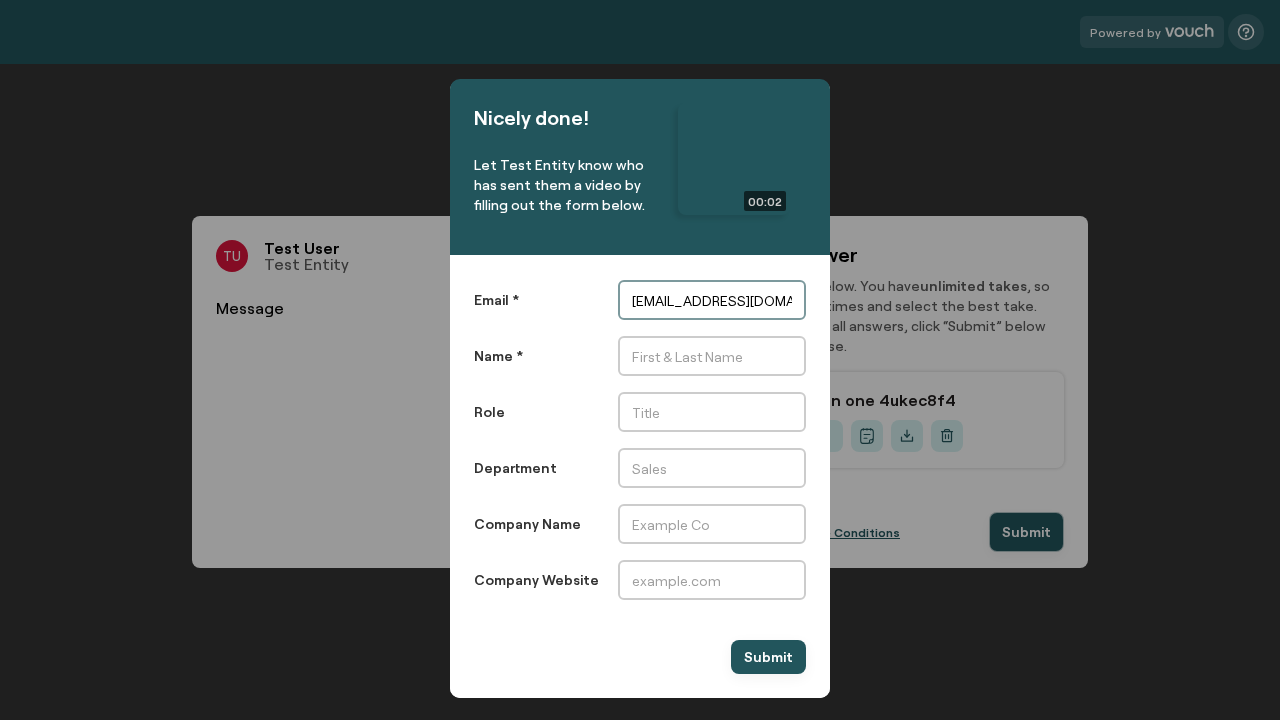 type on "automation+e2e-recorder-robot-4ukec8f4@24hx6v5t.example.com" 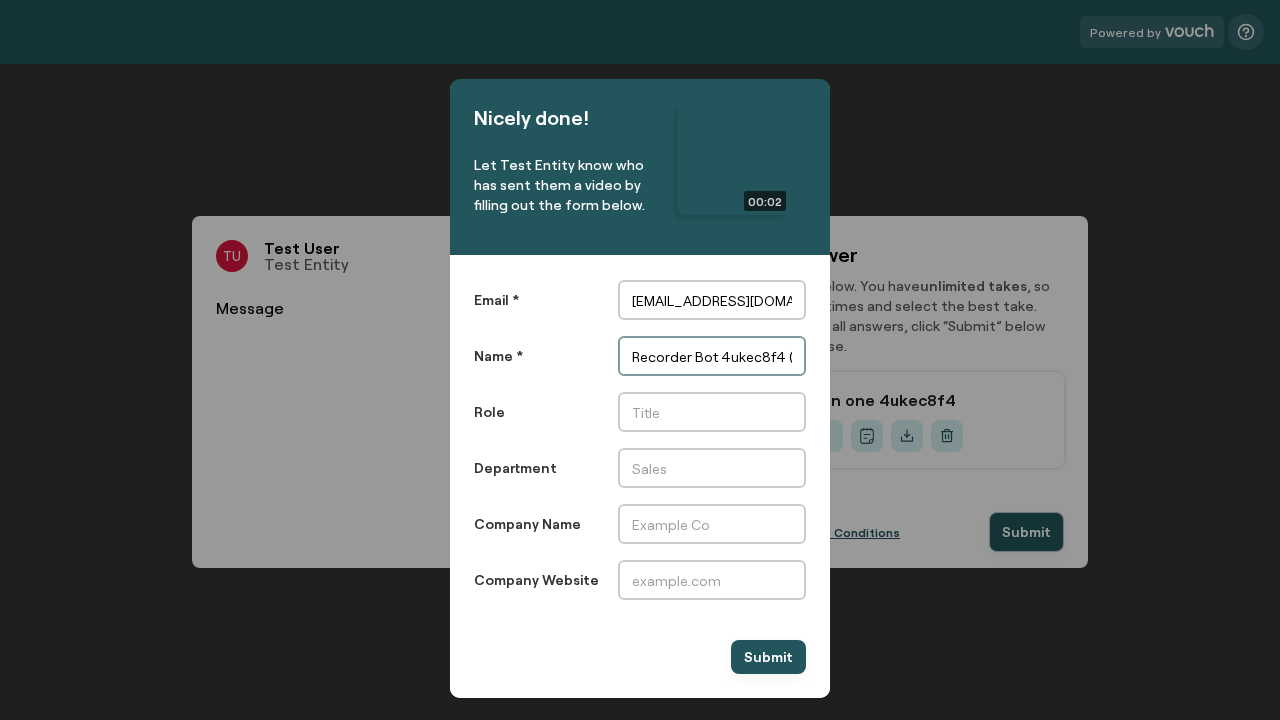 scroll, scrollTop: 0, scrollLeft: 0, axis: both 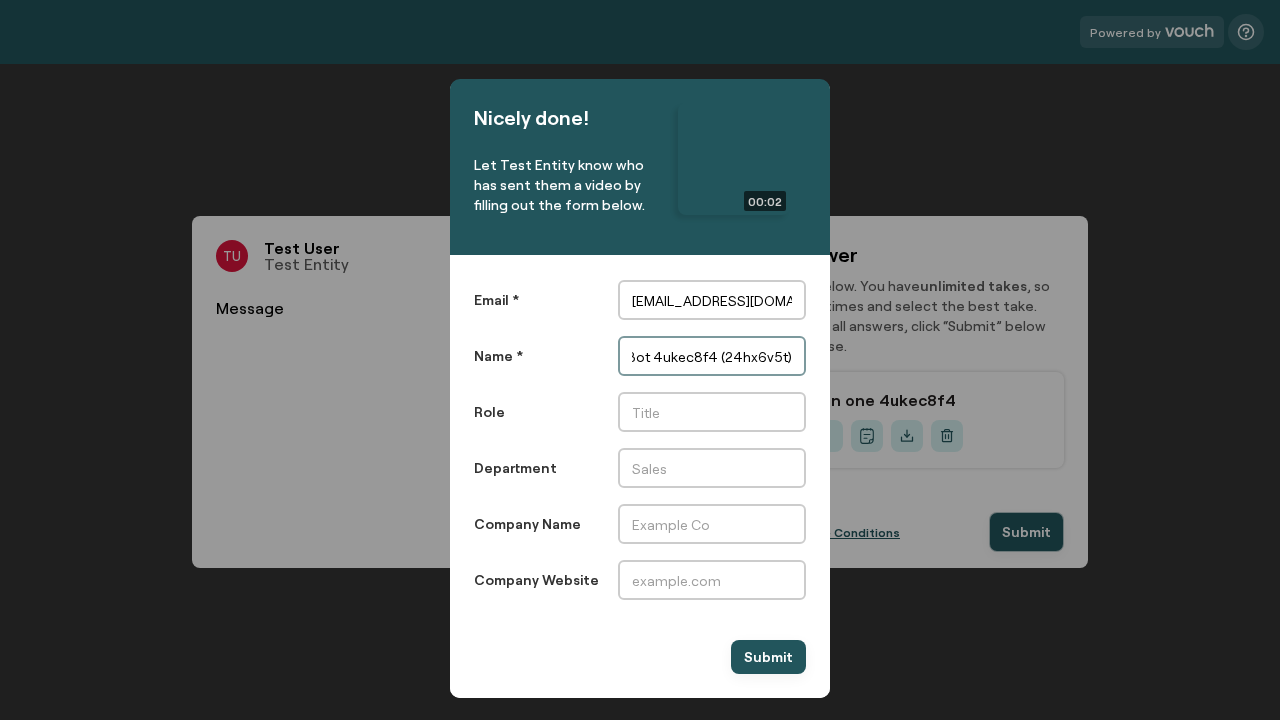 type on "Recorder Bot 4ukec8f4 (24hx6v5t)" 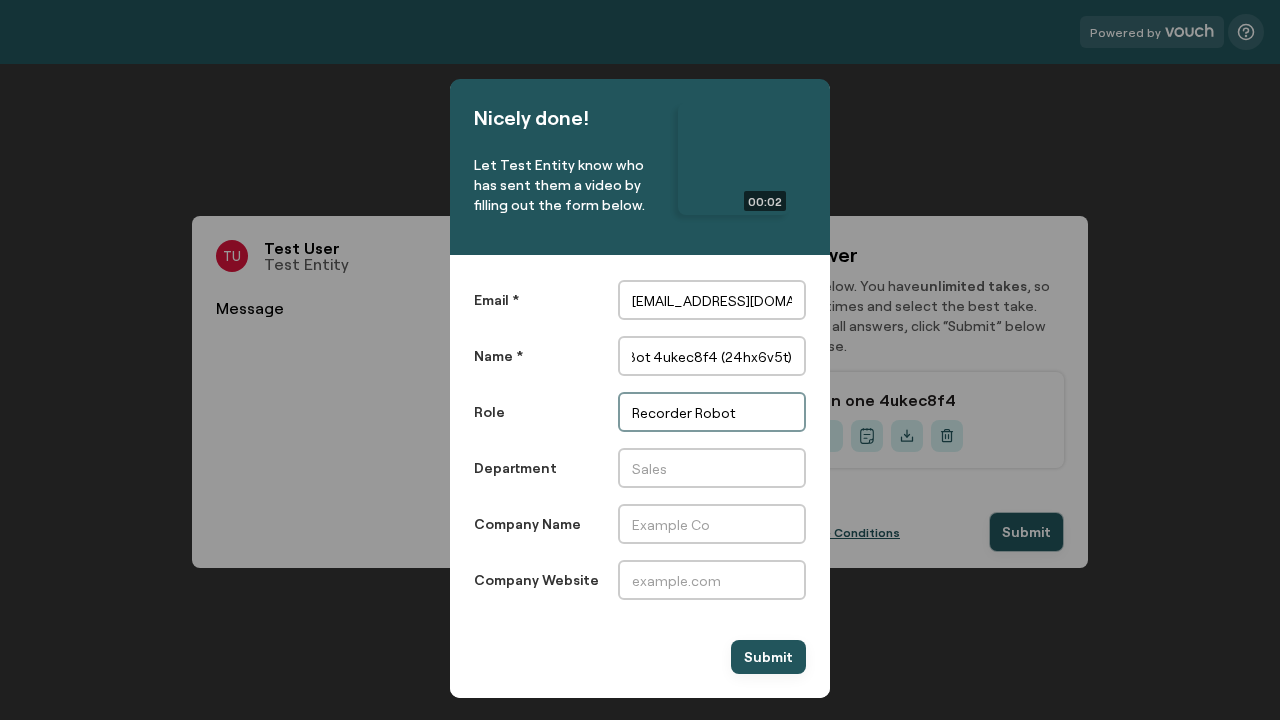 scroll, scrollTop: 0, scrollLeft: 0, axis: both 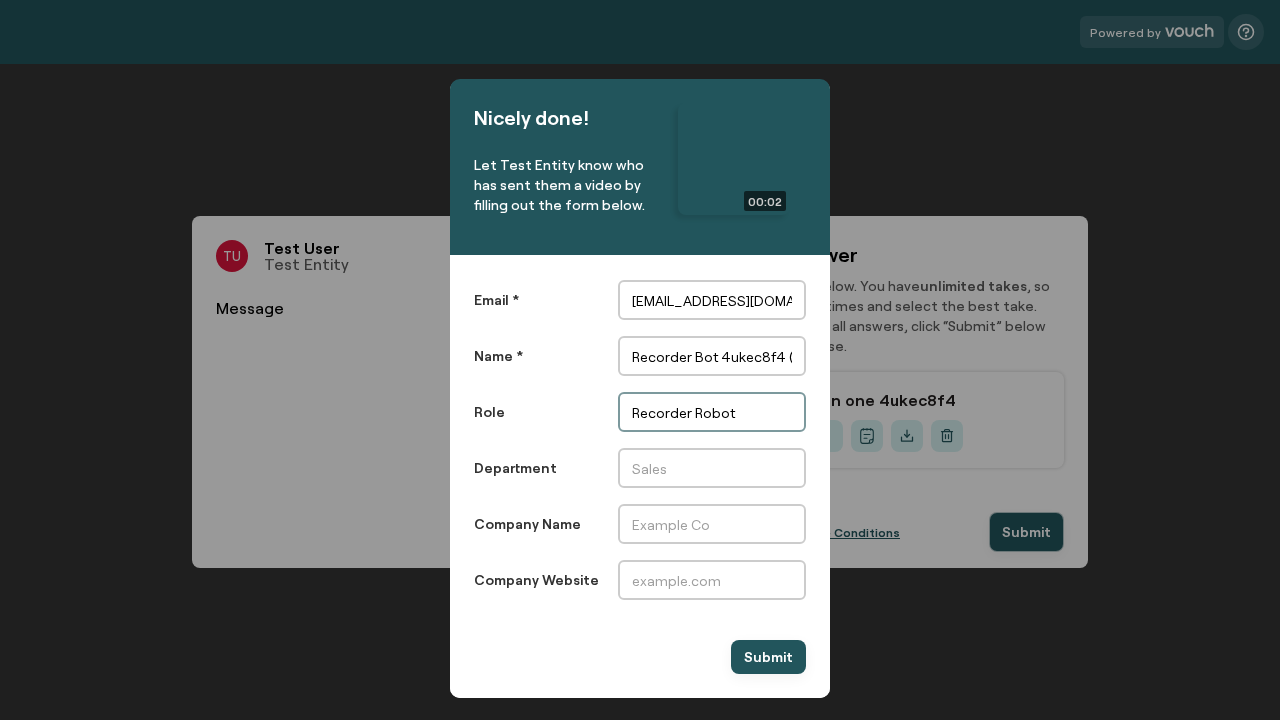 type on "Recorder Robot" 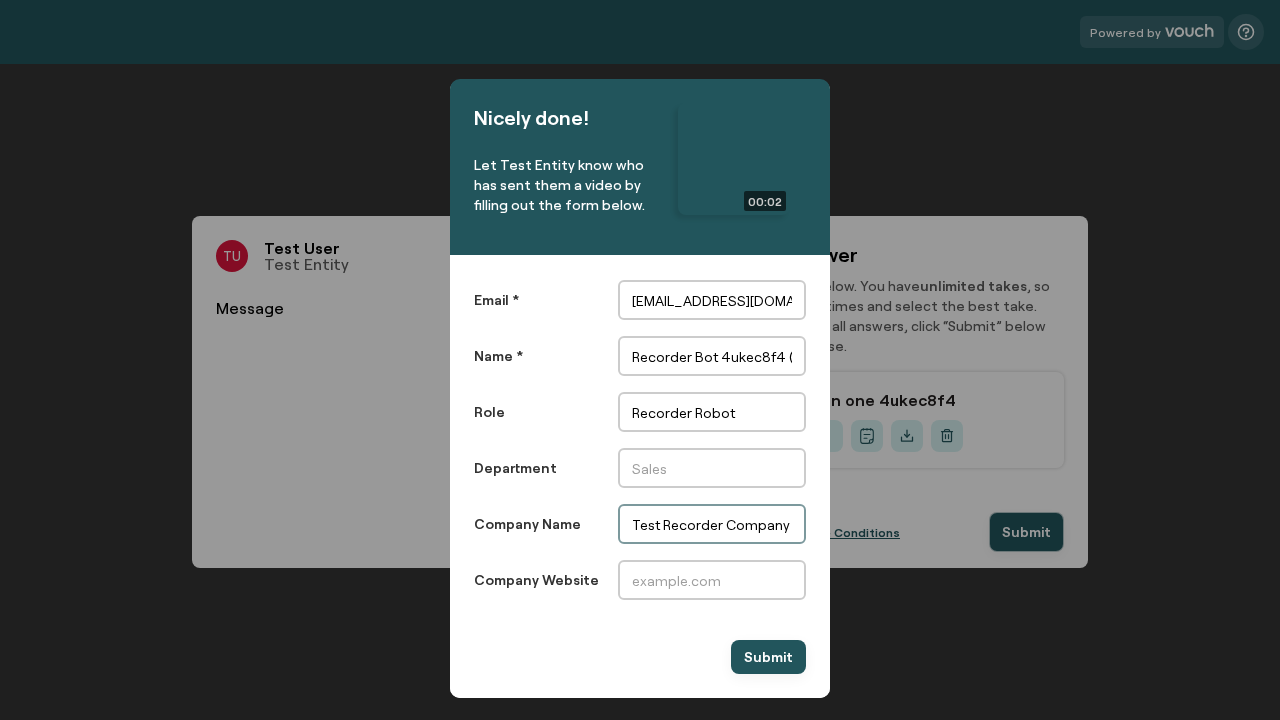 scroll, scrollTop: 0, scrollLeft: 72, axis: horizontal 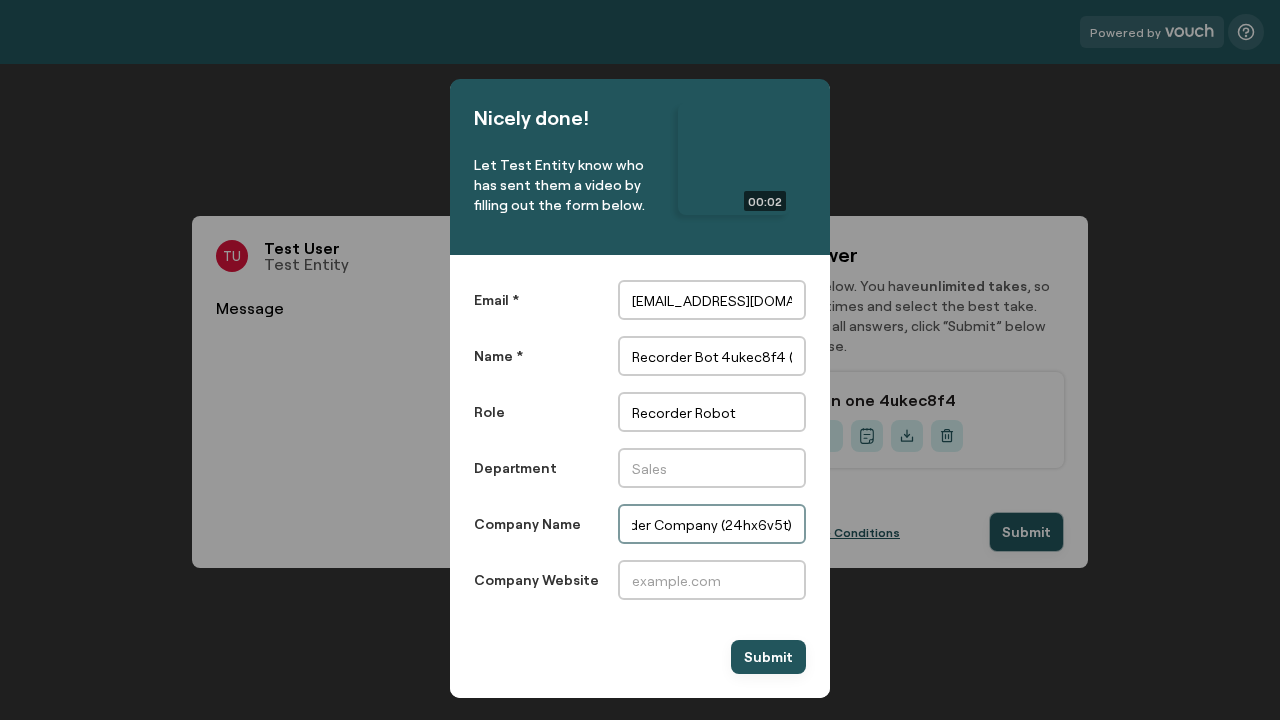type on "Test Recorder Company (24hx6v5t)" 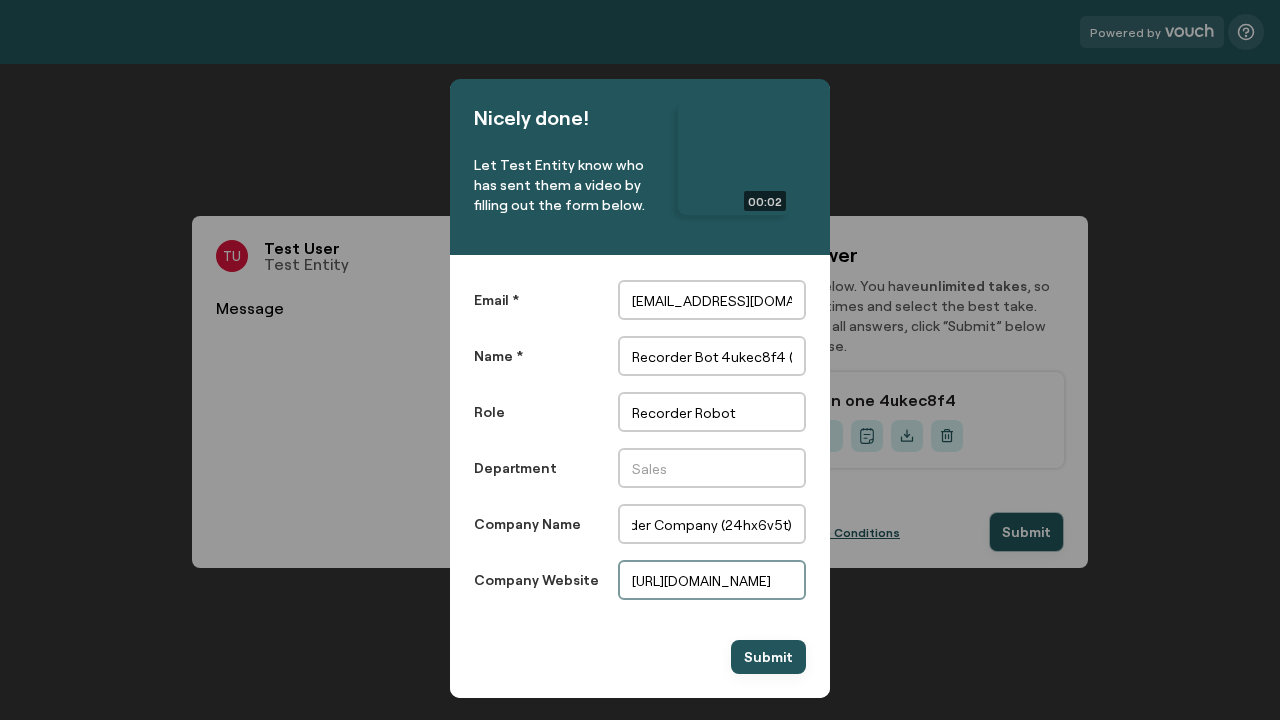 scroll, scrollTop: 0, scrollLeft: 0, axis: both 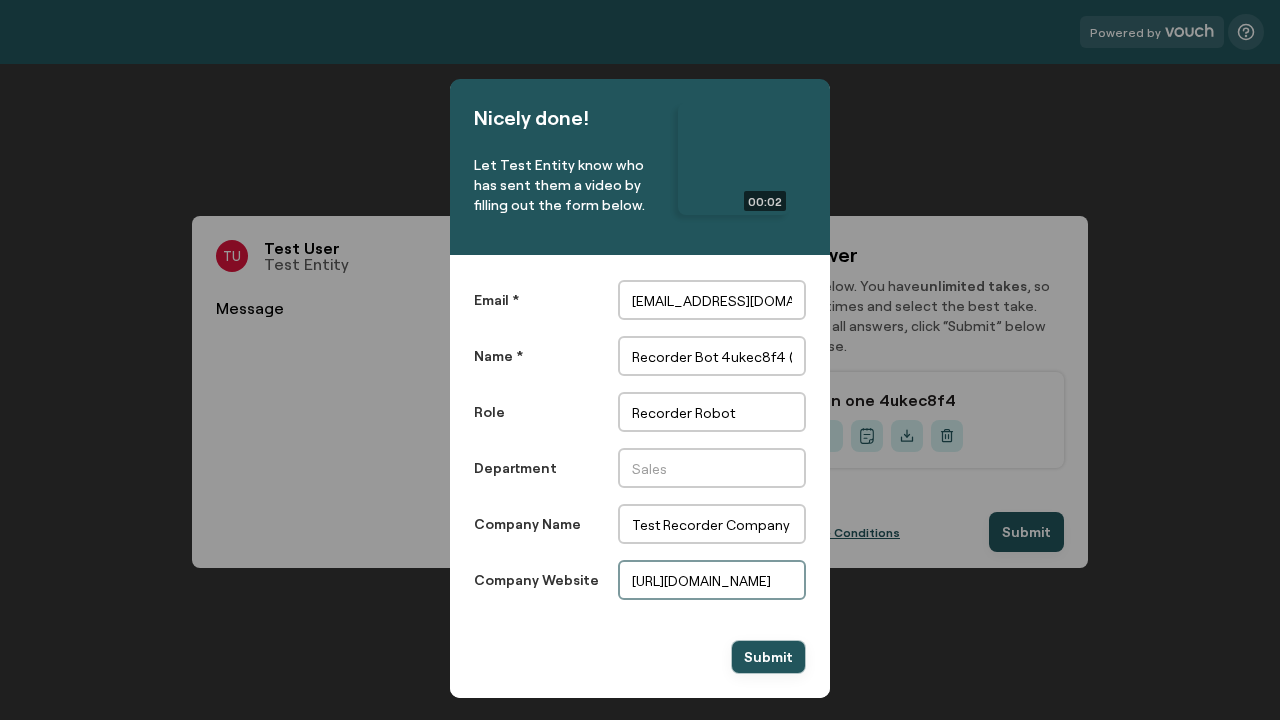 type on "https://24hx6v5t.example.com" 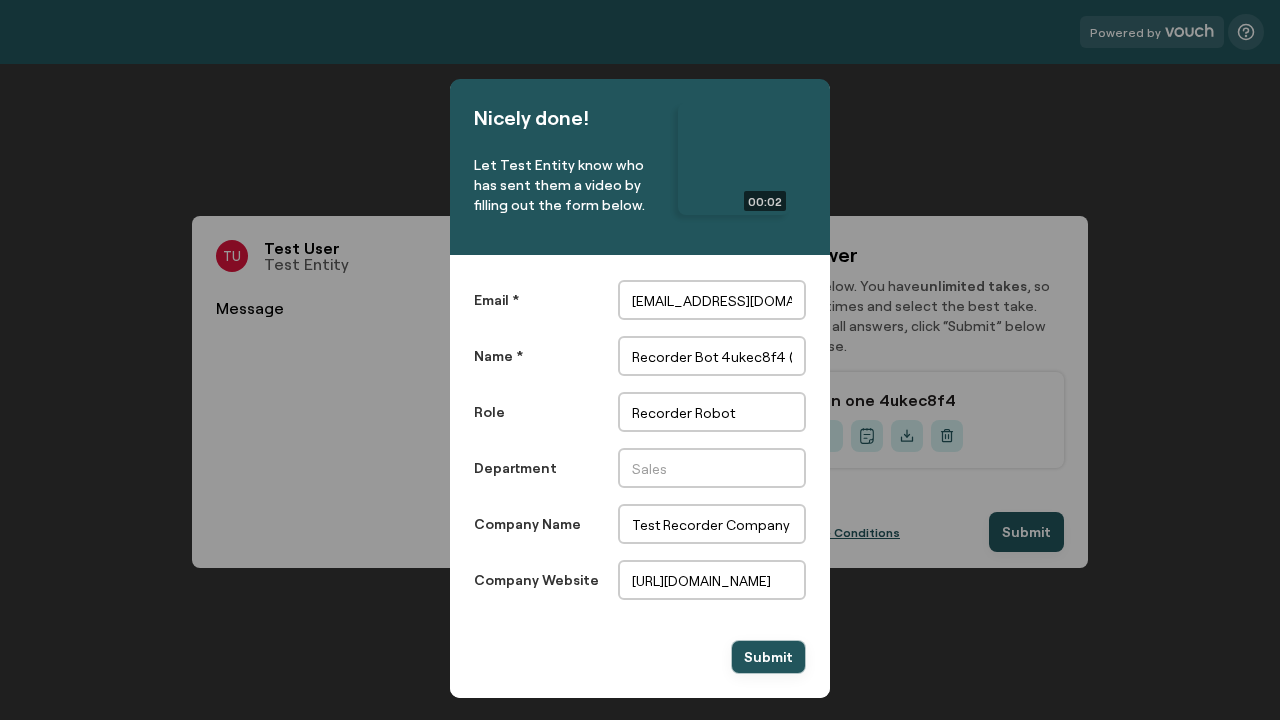 click on "Submit" at bounding box center (768, 657) 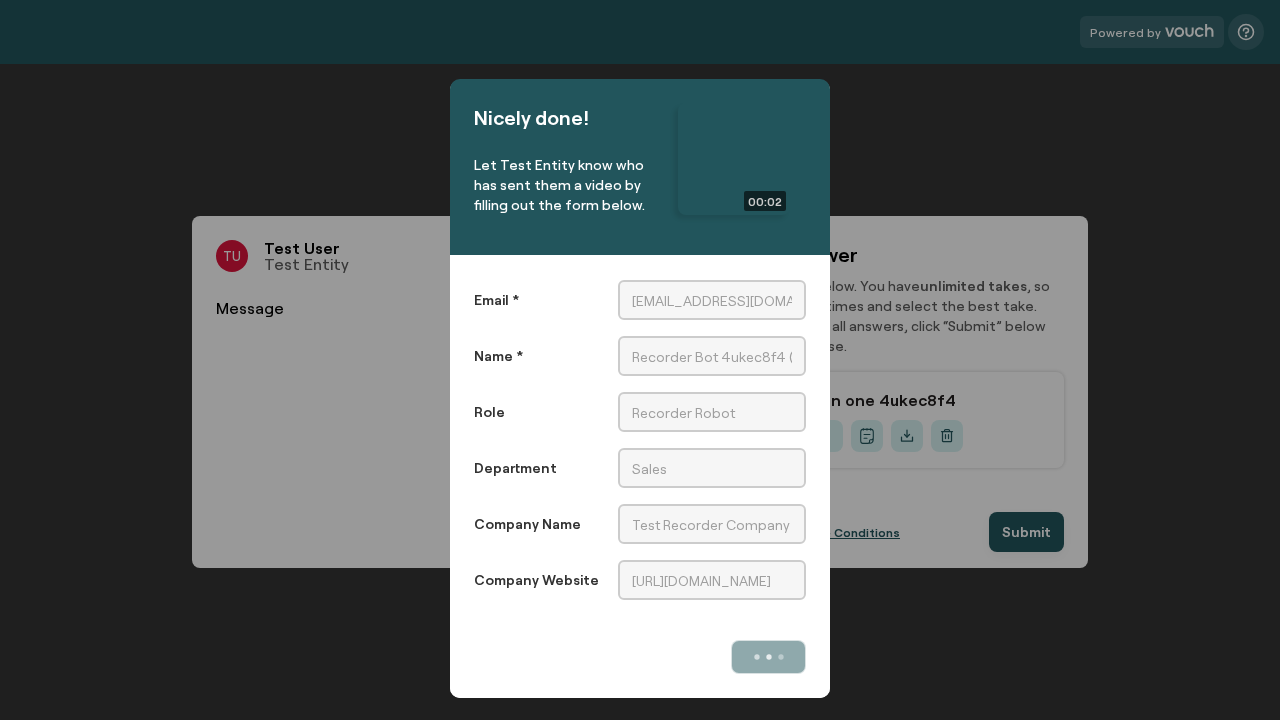 scroll, scrollTop: 0, scrollLeft: 0, axis: both 